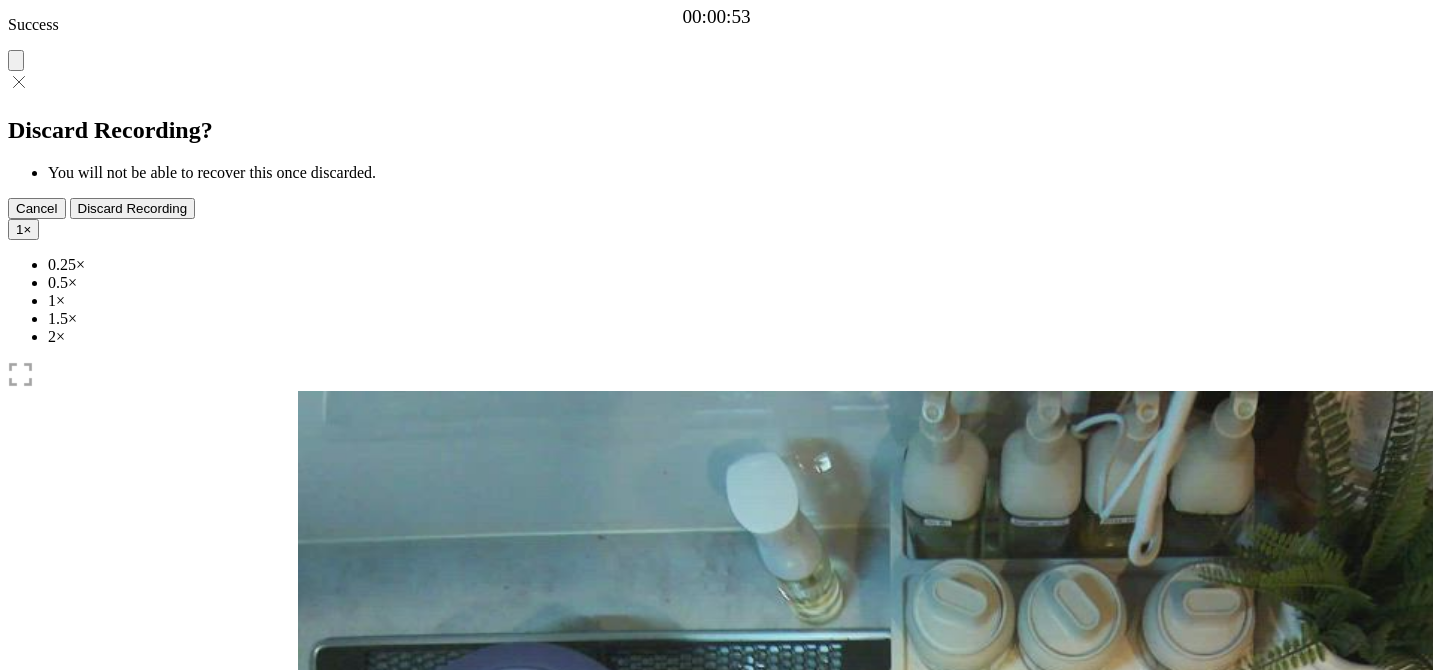 scroll, scrollTop: 0, scrollLeft: 0, axis: both 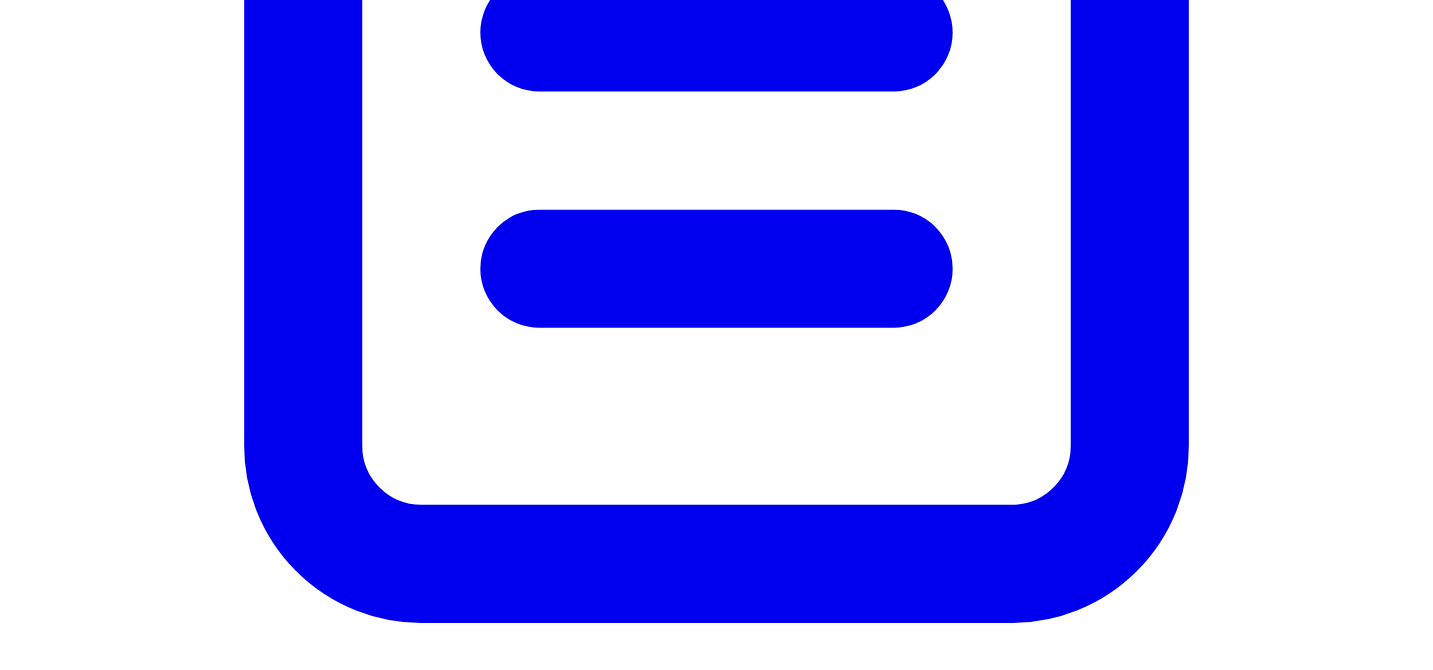 click on "Disable assistant" at bounding box center (101, 7104) 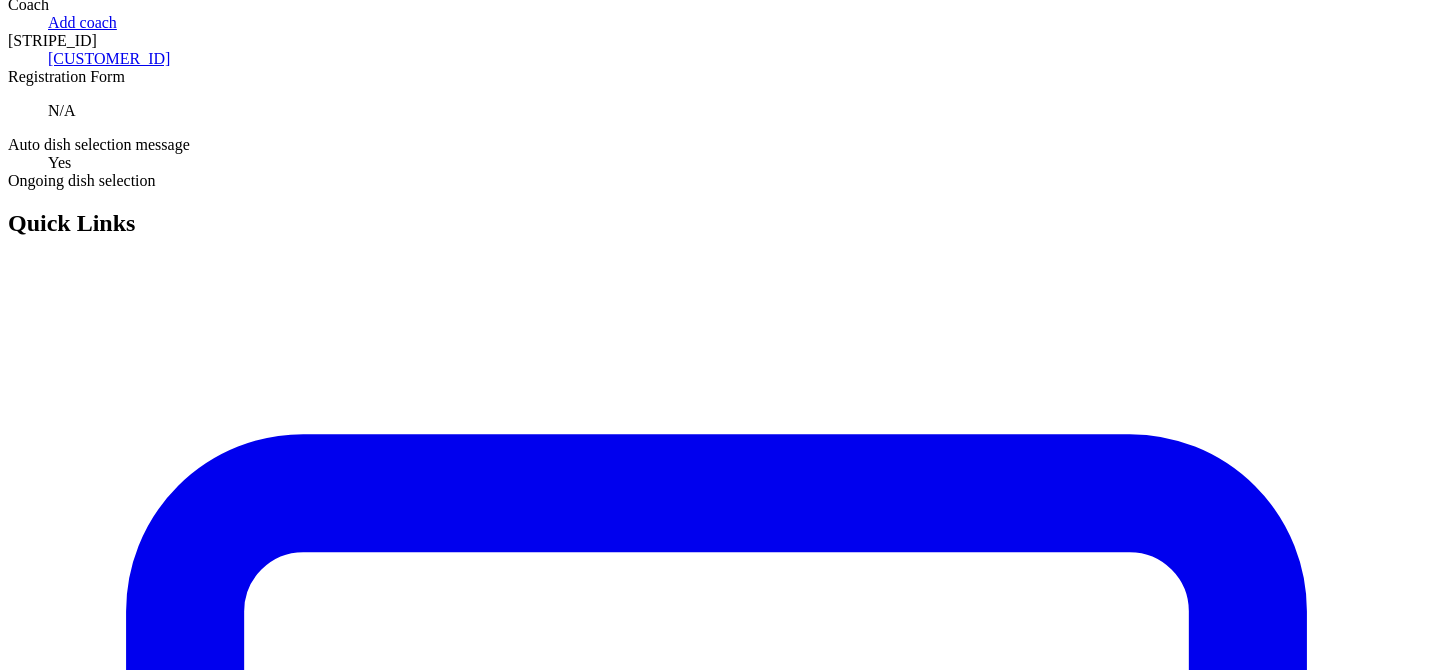 scroll, scrollTop: 0, scrollLeft: 0, axis: both 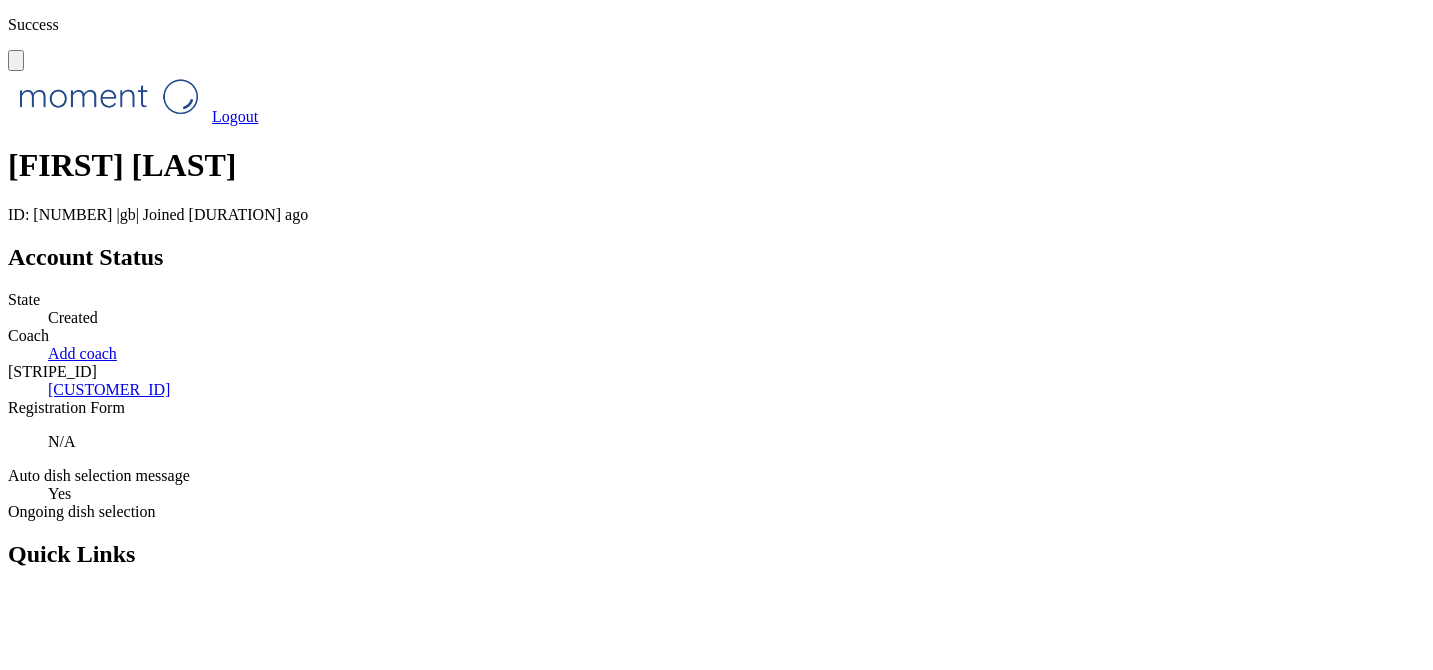 click on "Chat" at bounding box center [716, 1307] 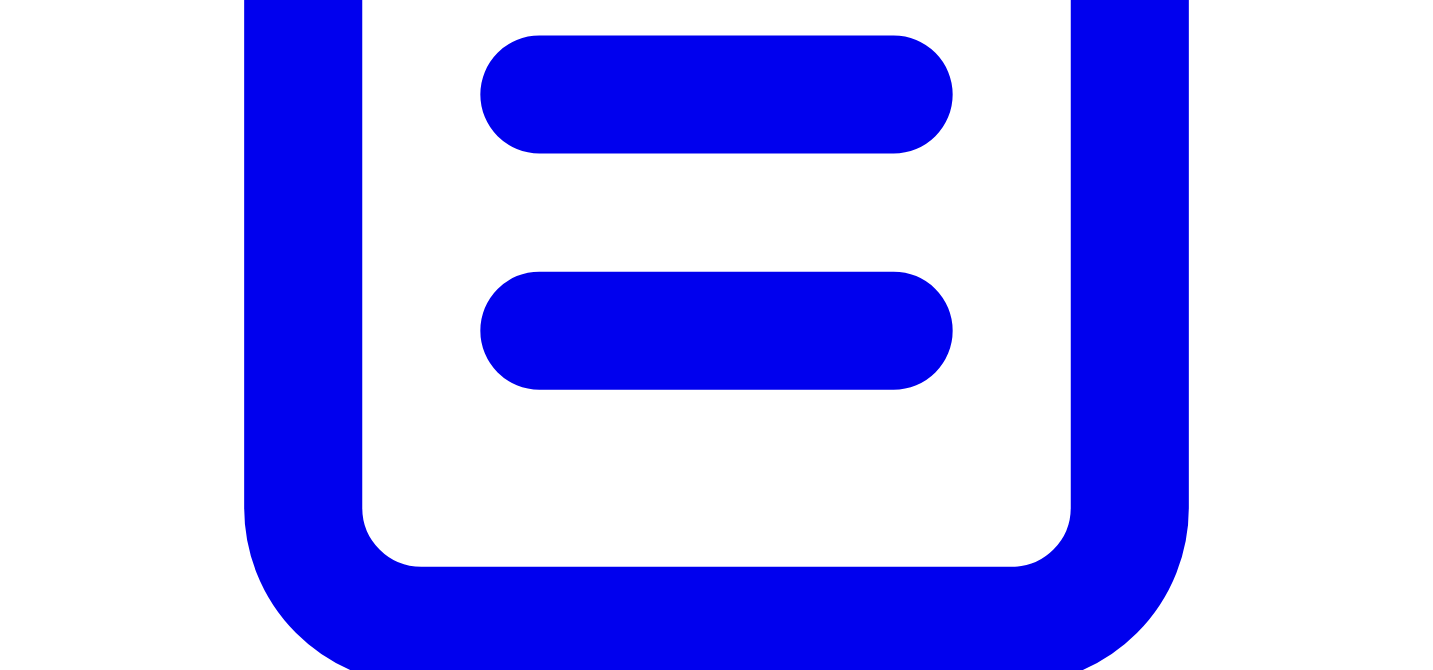 scroll, scrollTop: 2636, scrollLeft: 0, axis: vertical 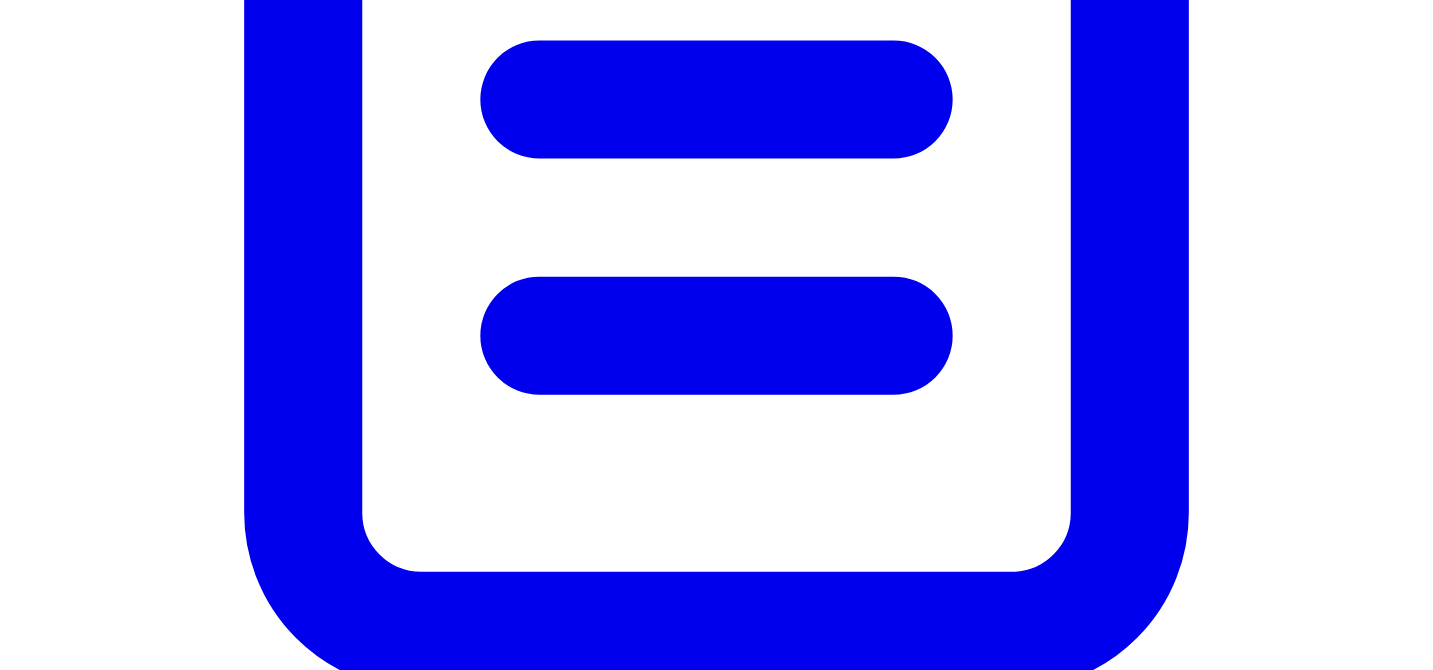 click on "Enable assistant" at bounding box center (99, 7171) 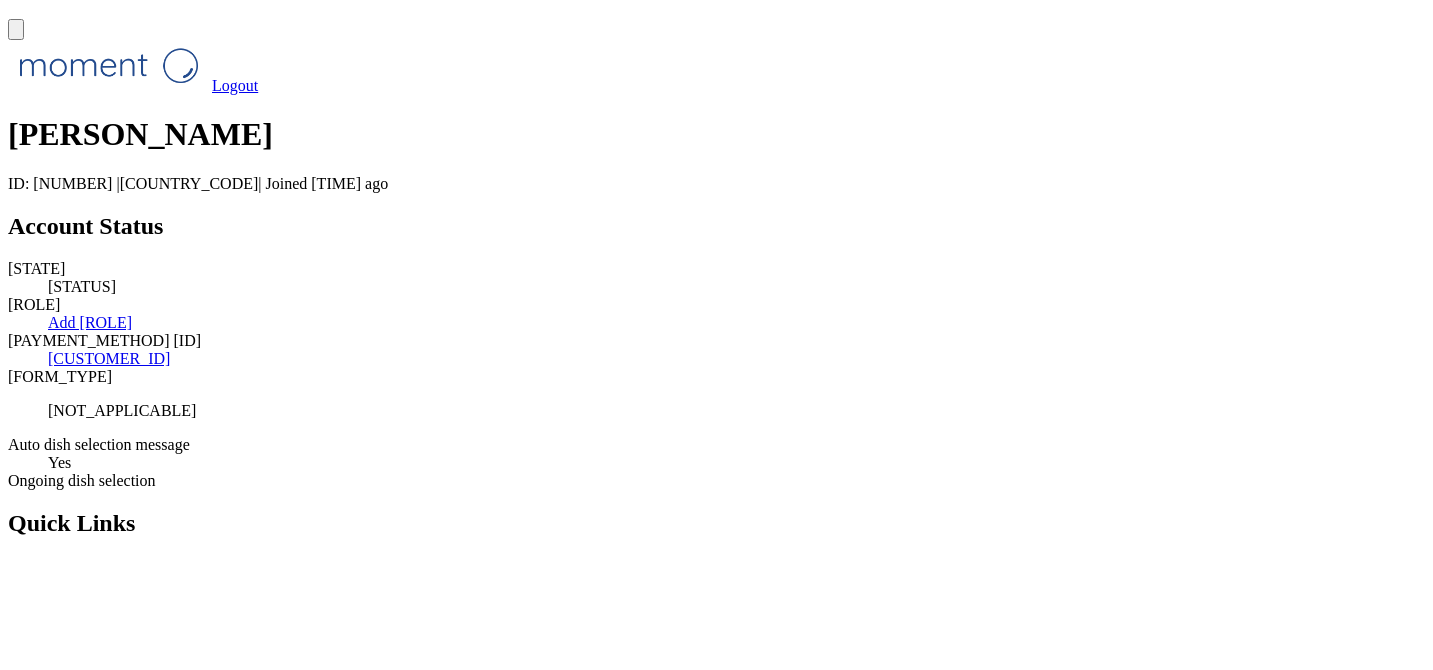 scroll, scrollTop: 0, scrollLeft: 0, axis: both 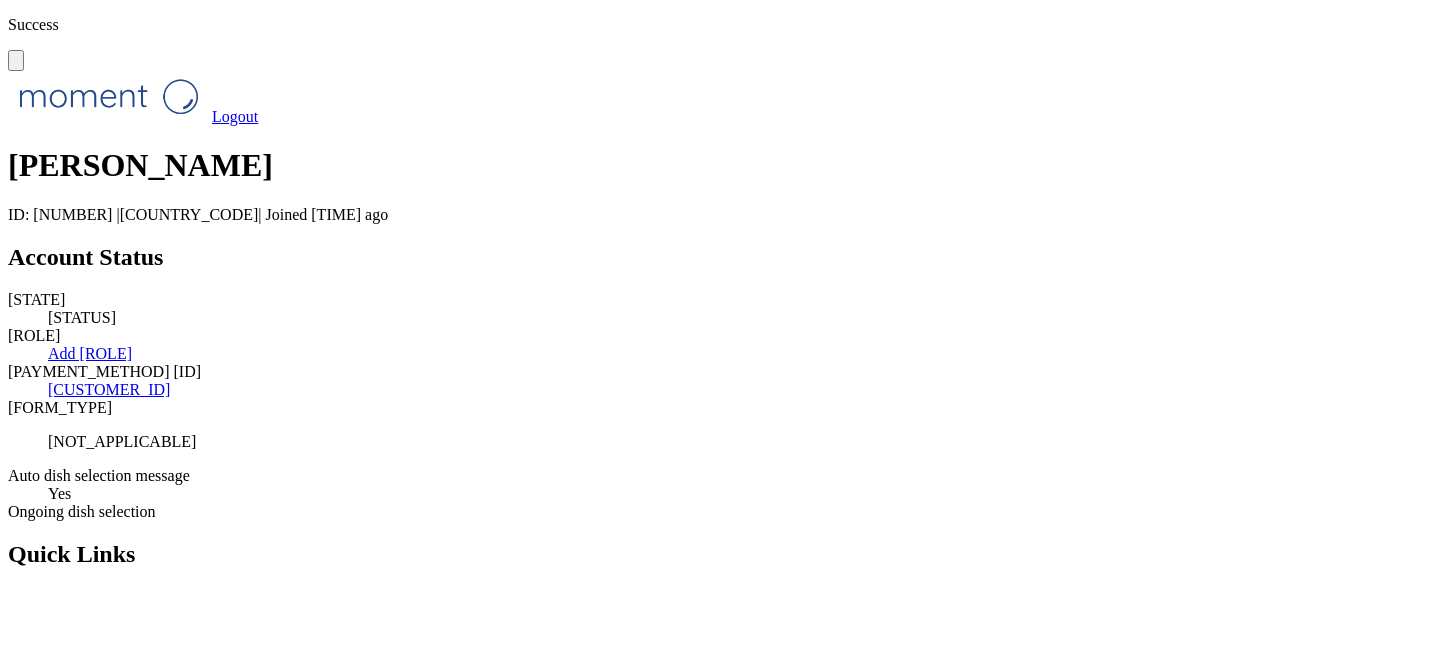 click at bounding box center (16, 65) 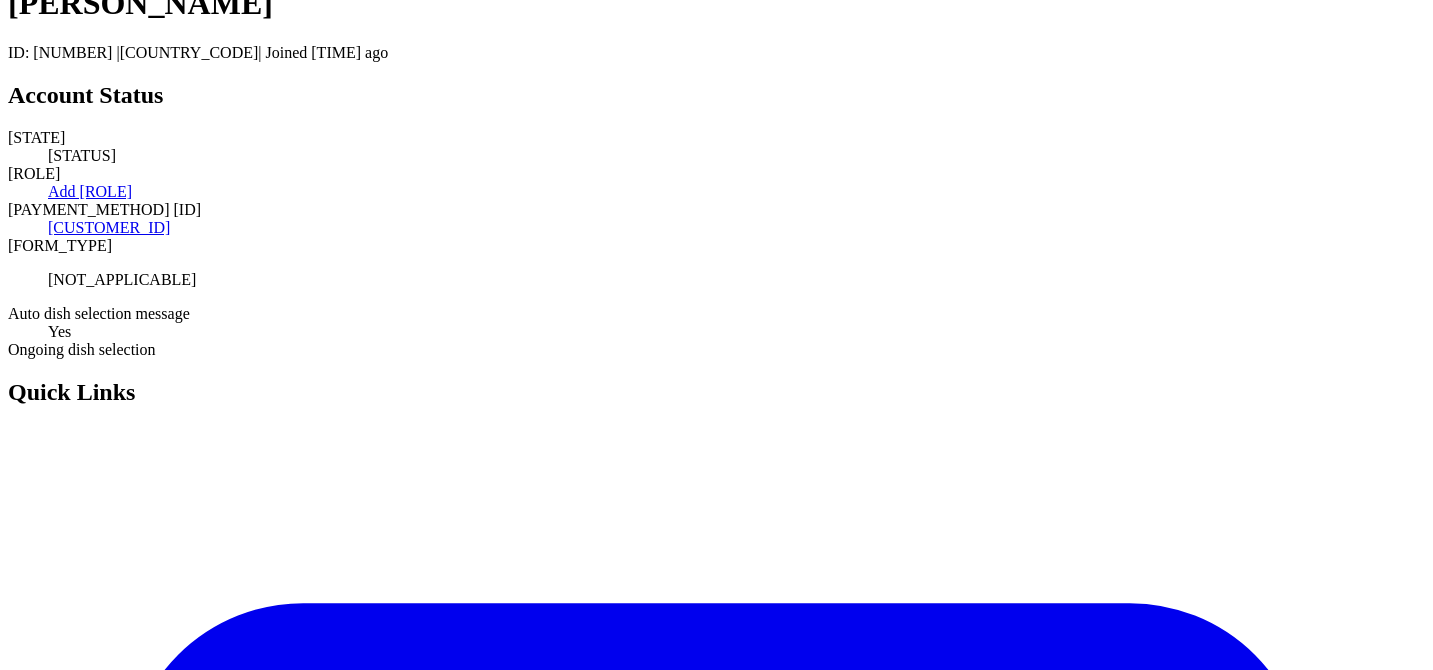 scroll, scrollTop: 0, scrollLeft: 0, axis: both 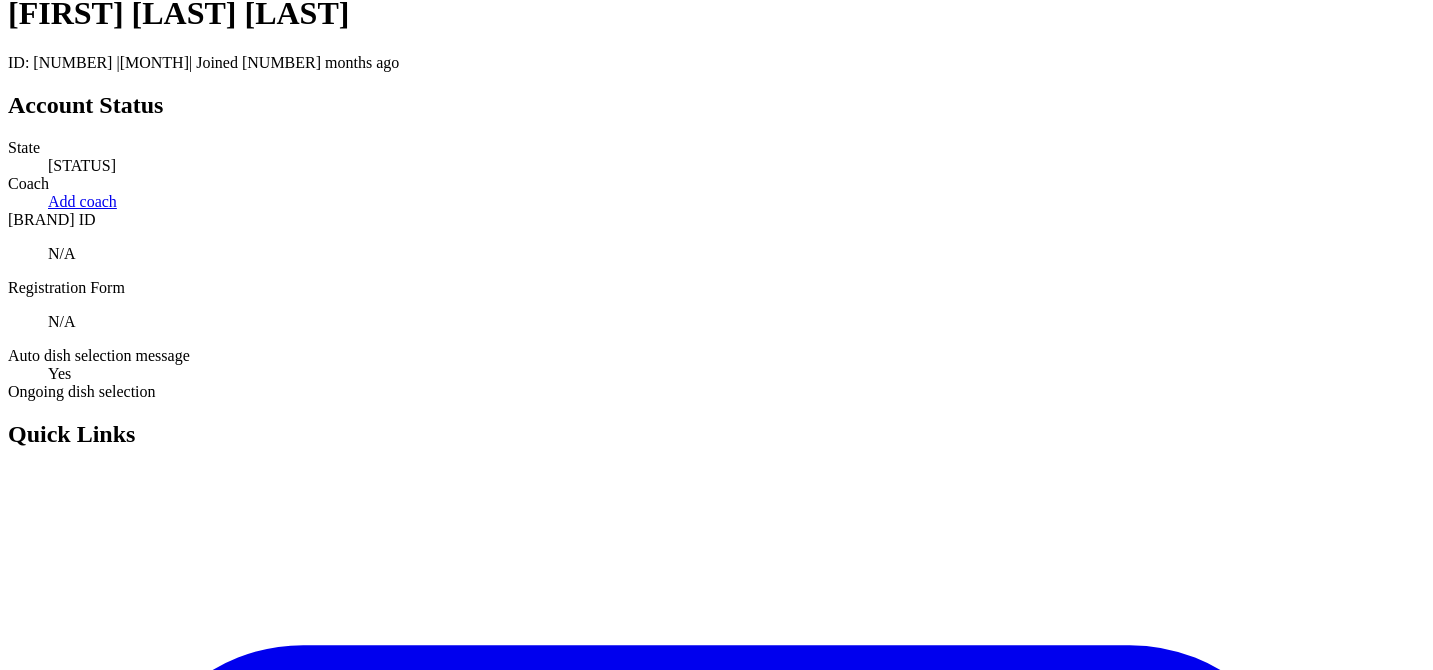 click on "Chat" at bounding box center [716, 1187] 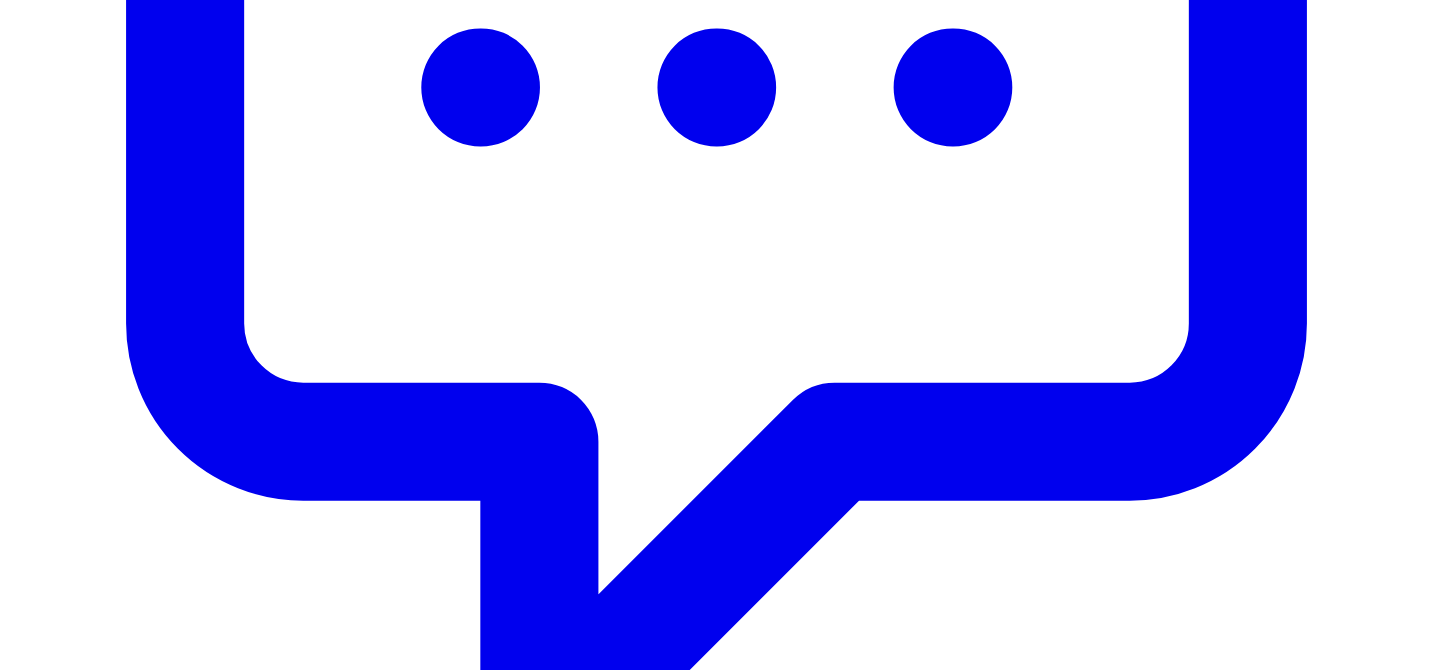scroll, scrollTop: 1048, scrollLeft: 0, axis: vertical 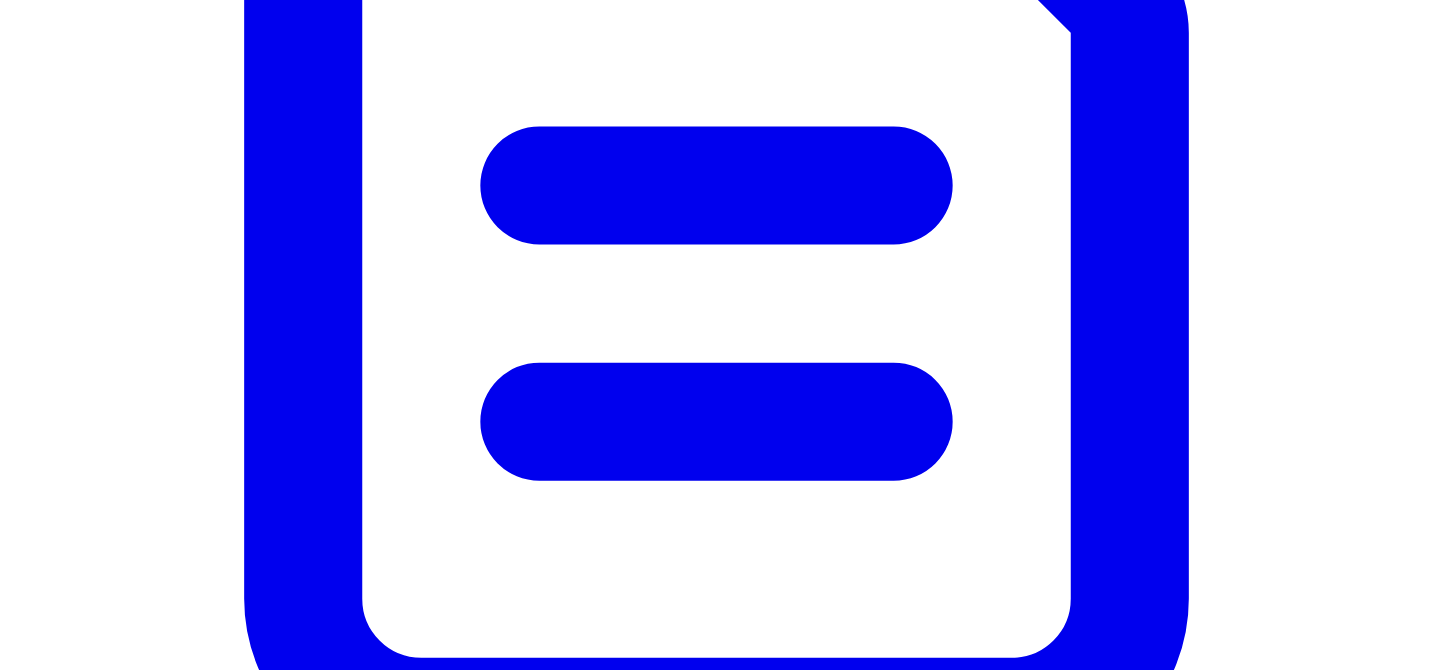 click on "Disable assistant" at bounding box center (101, 8682) 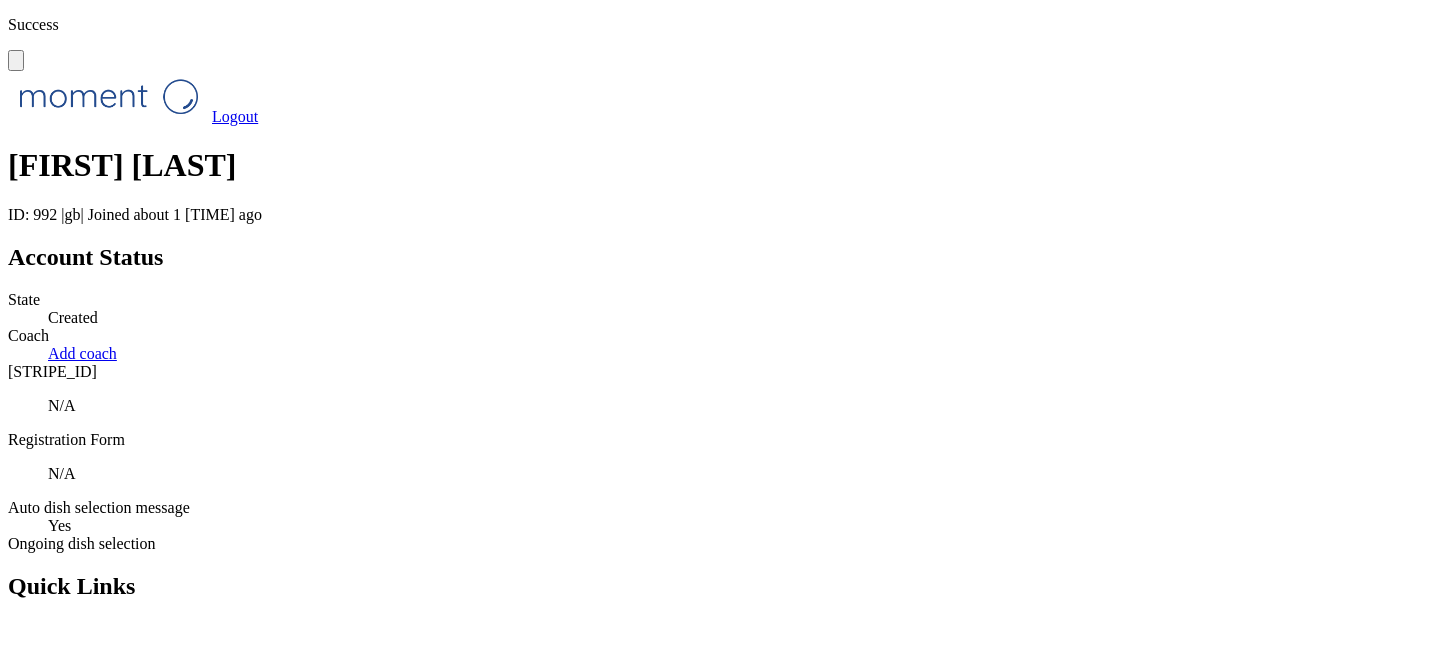 scroll, scrollTop: 0, scrollLeft: 0, axis: both 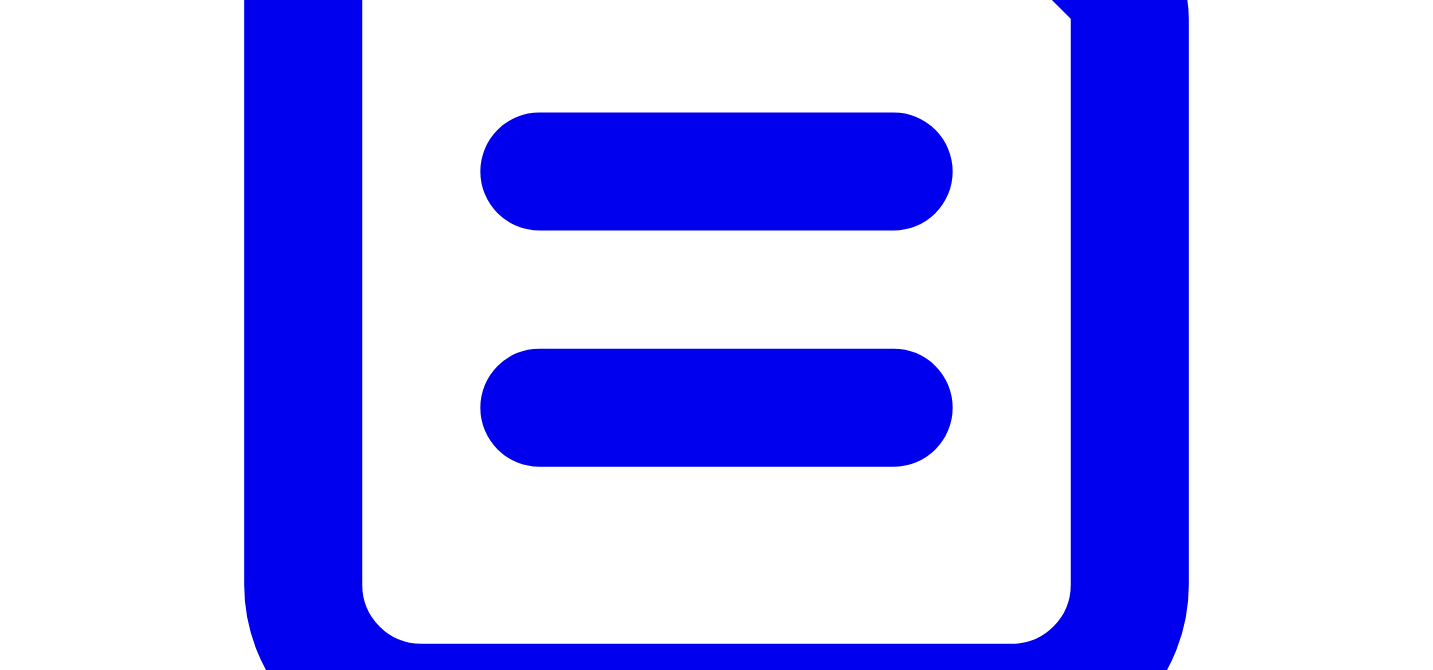 click on "Enable assistant" at bounding box center [99, 8668] 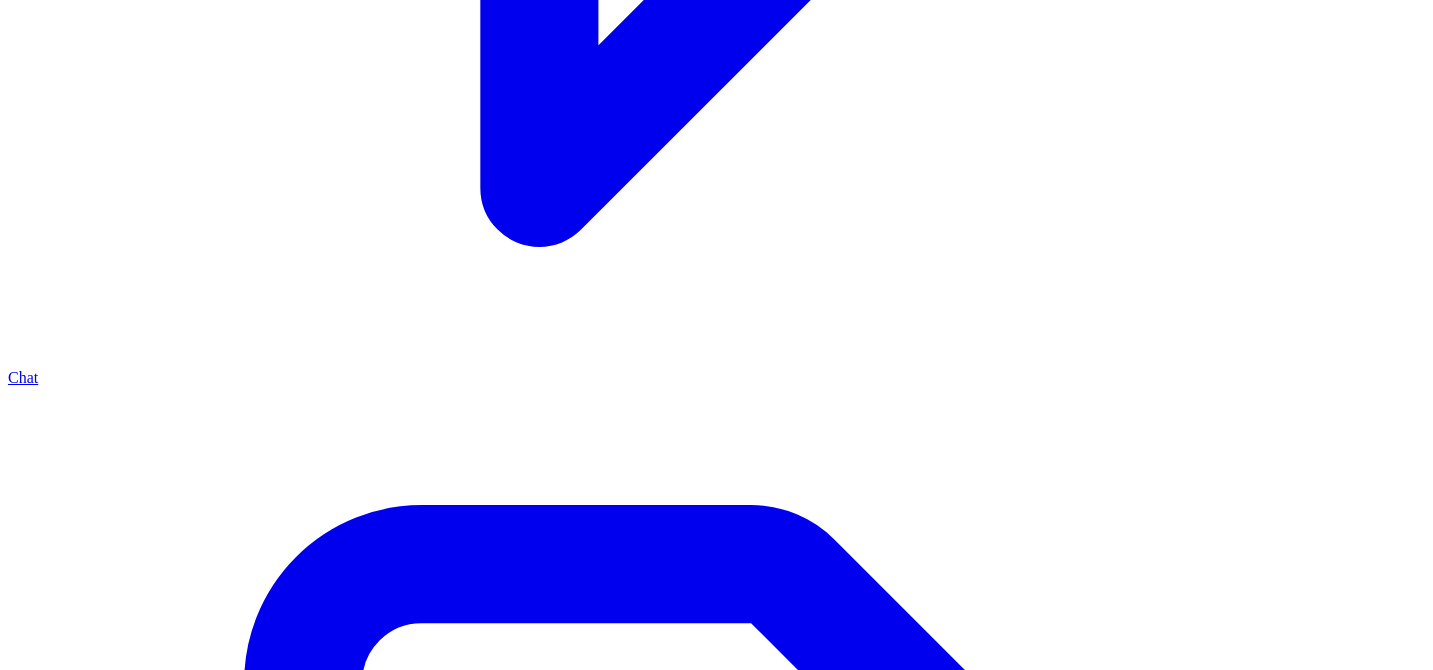 scroll, scrollTop: 1719, scrollLeft: 0, axis: vertical 